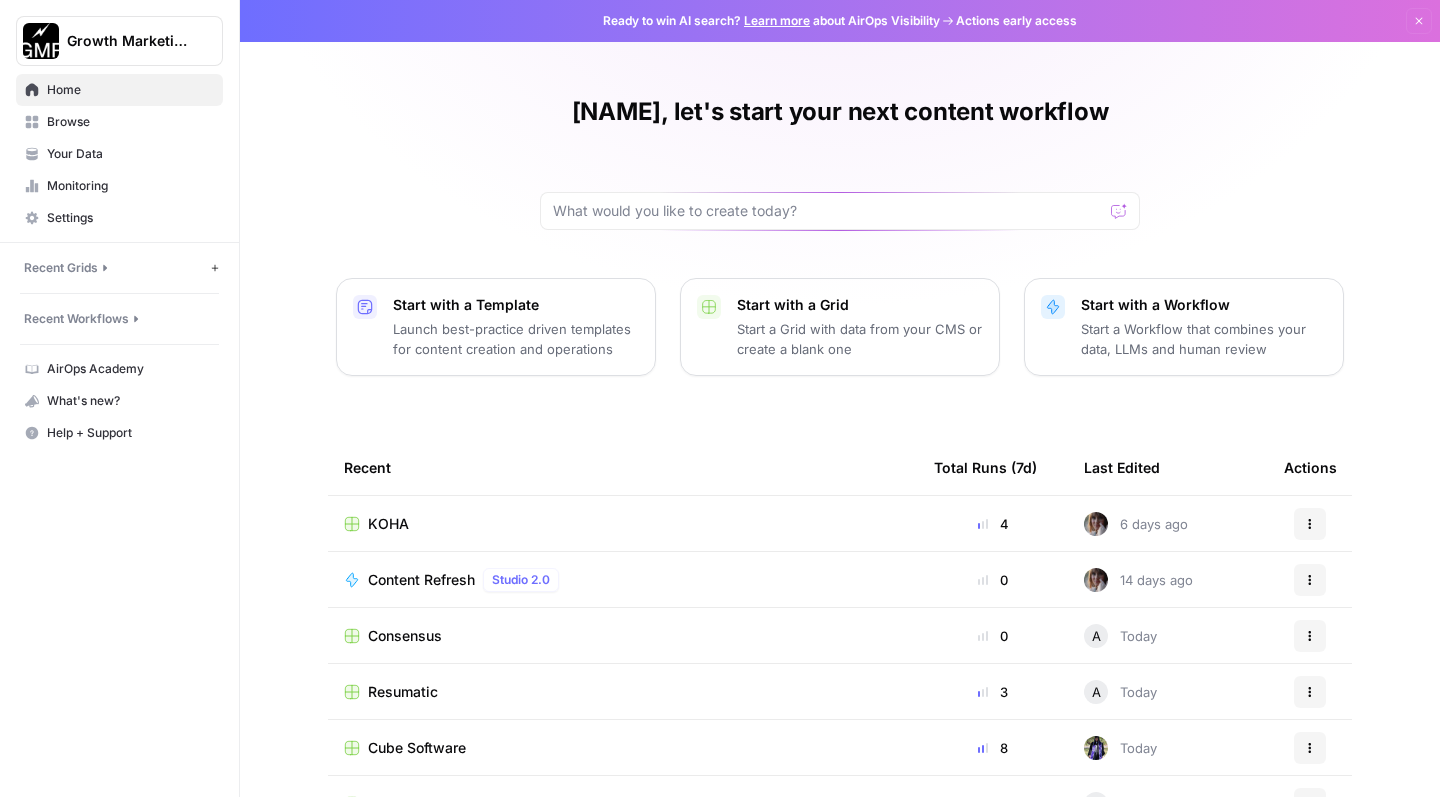 scroll, scrollTop: 0, scrollLeft: 0, axis: both 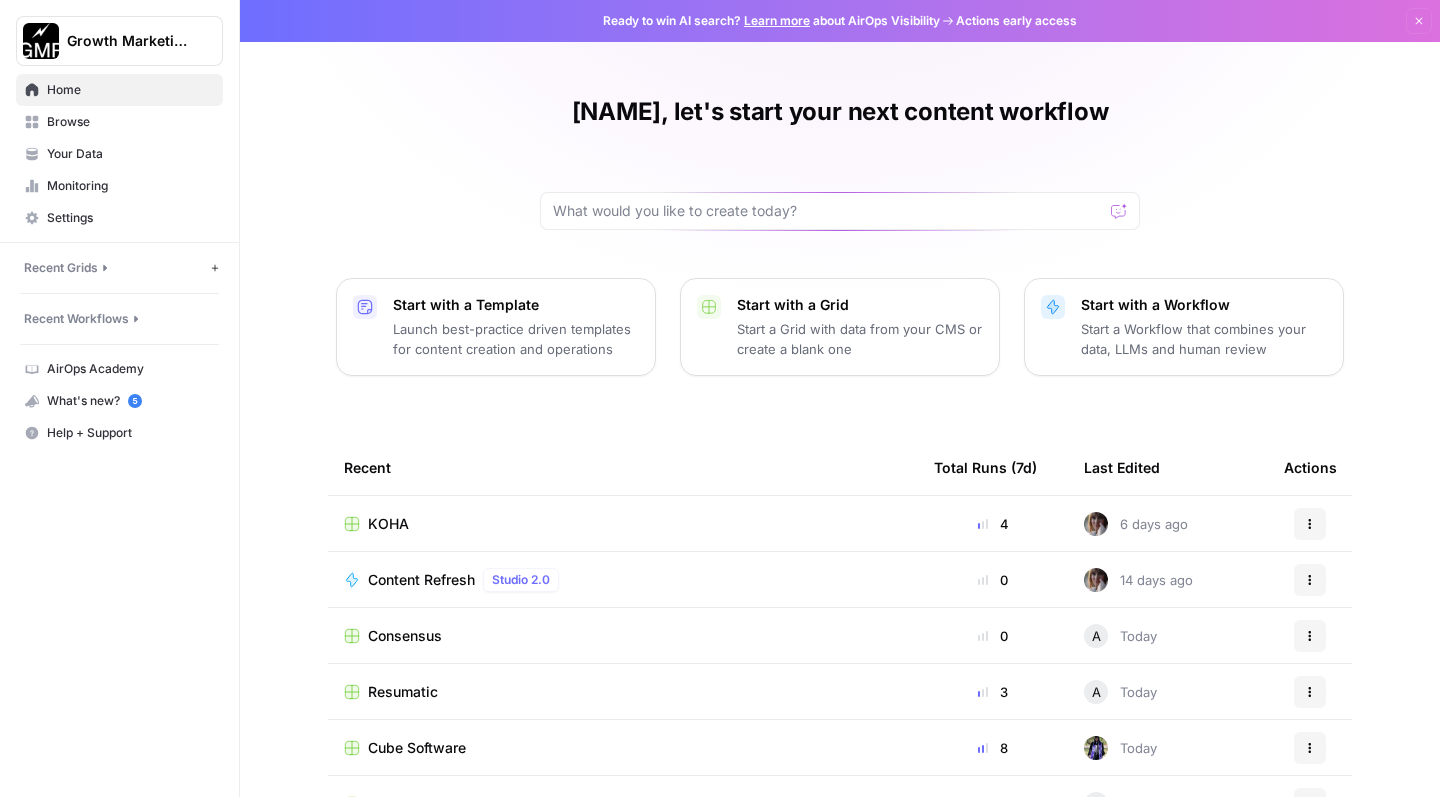 click on "Browse" at bounding box center [130, 122] 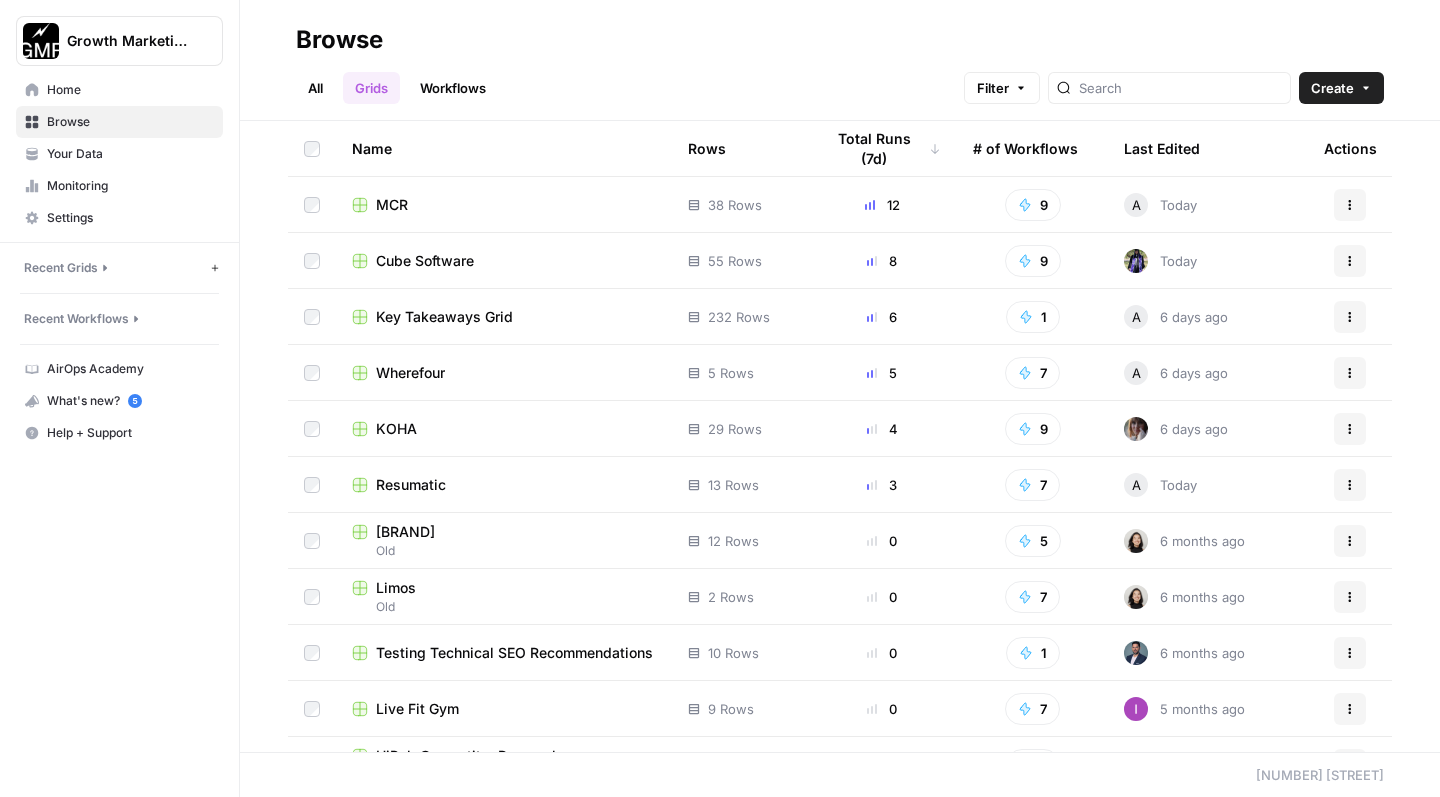 click on "Cube Software" at bounding box center [504, 261] 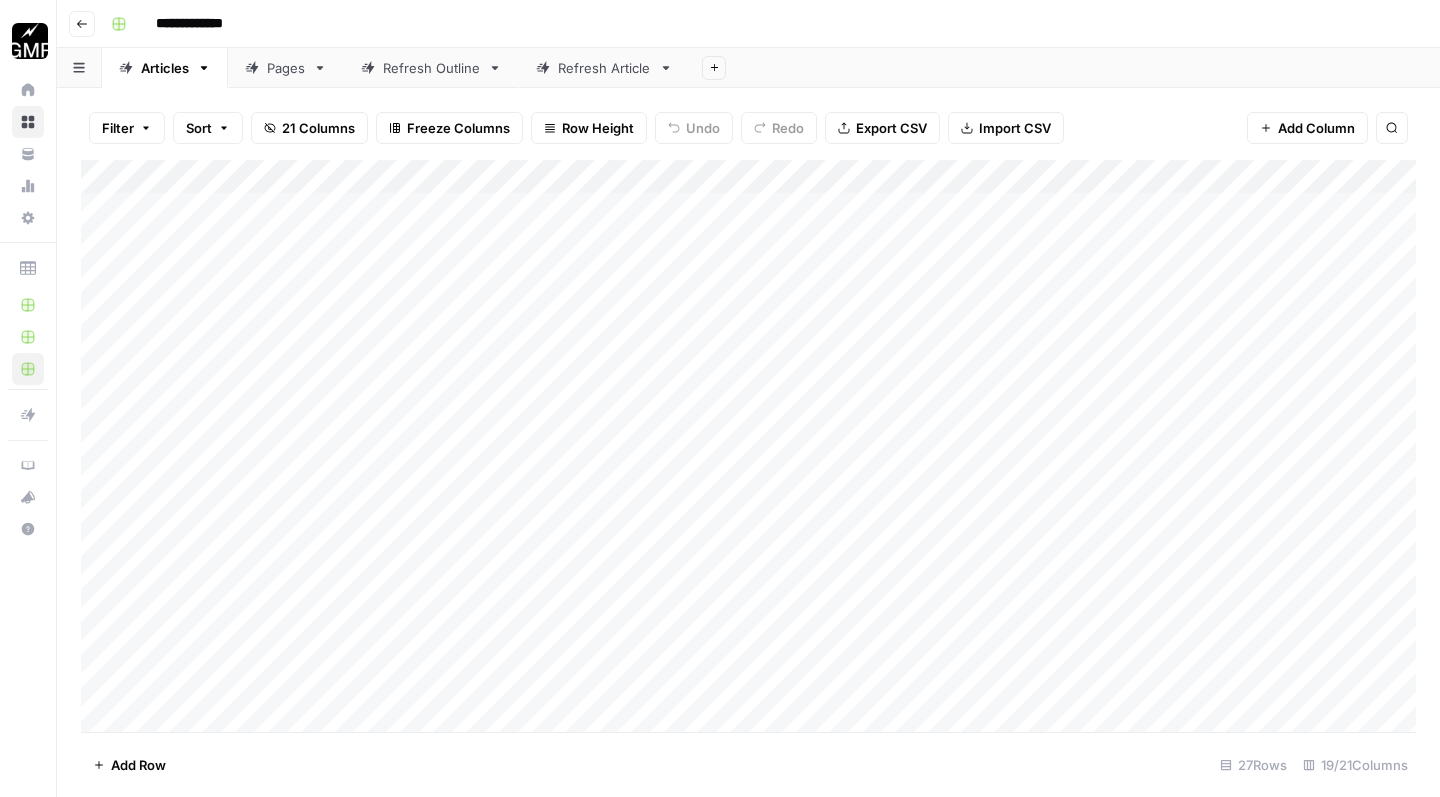 click on "Refresh Article" at bounding box center (604, 68) 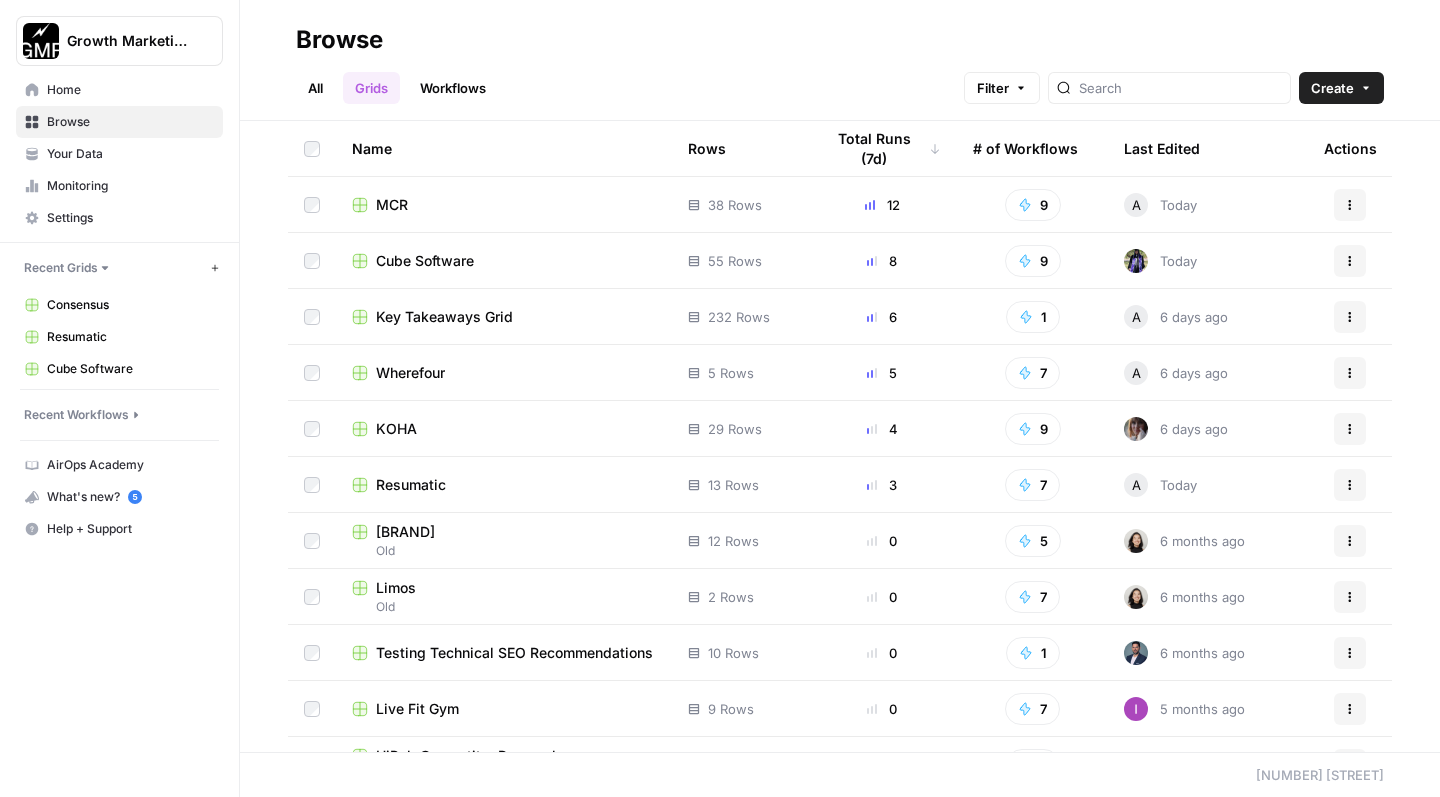 click on "Cube Software" at bounding box center [425, 261] 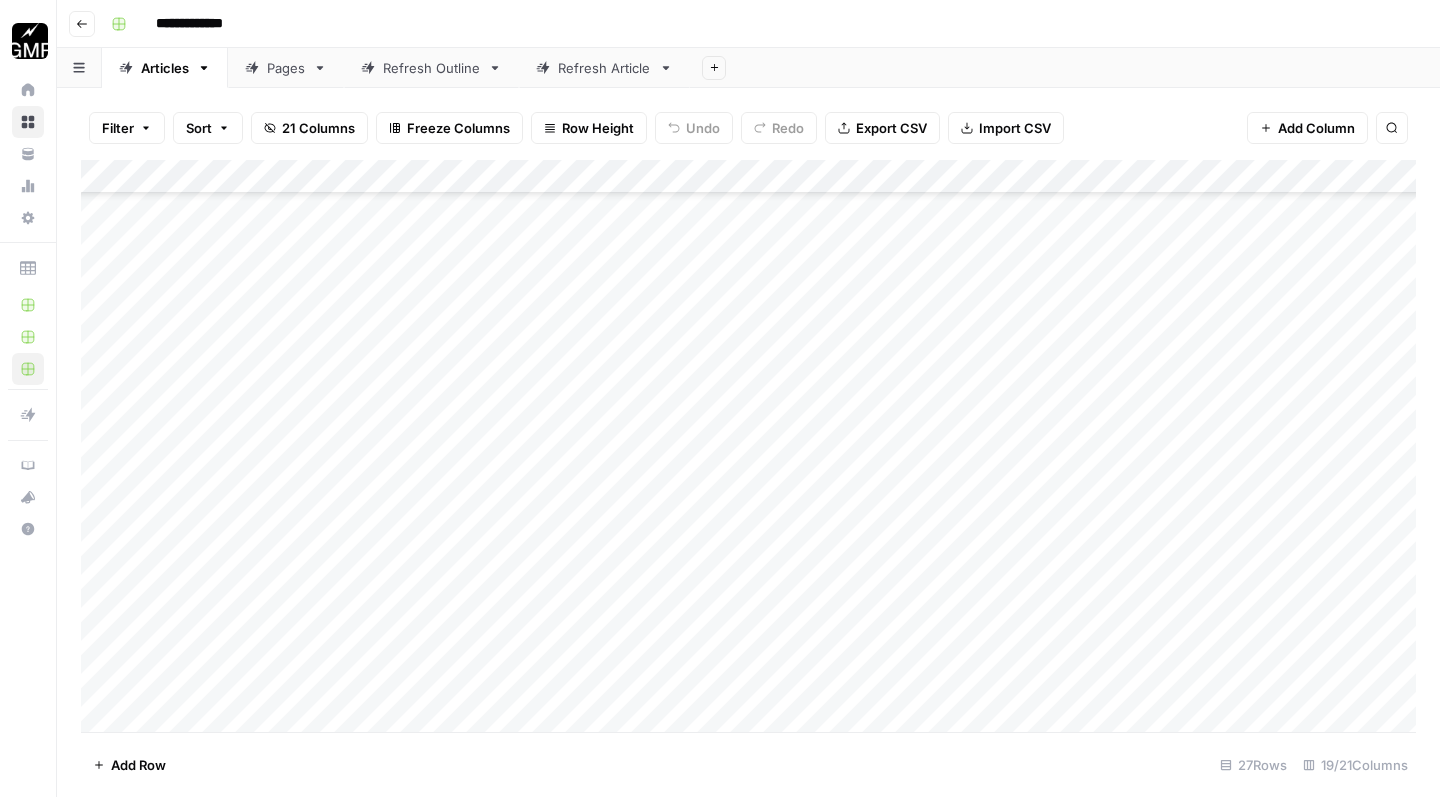scroll, scrollTop: 406, scrollLeft: 0, axis: vertical 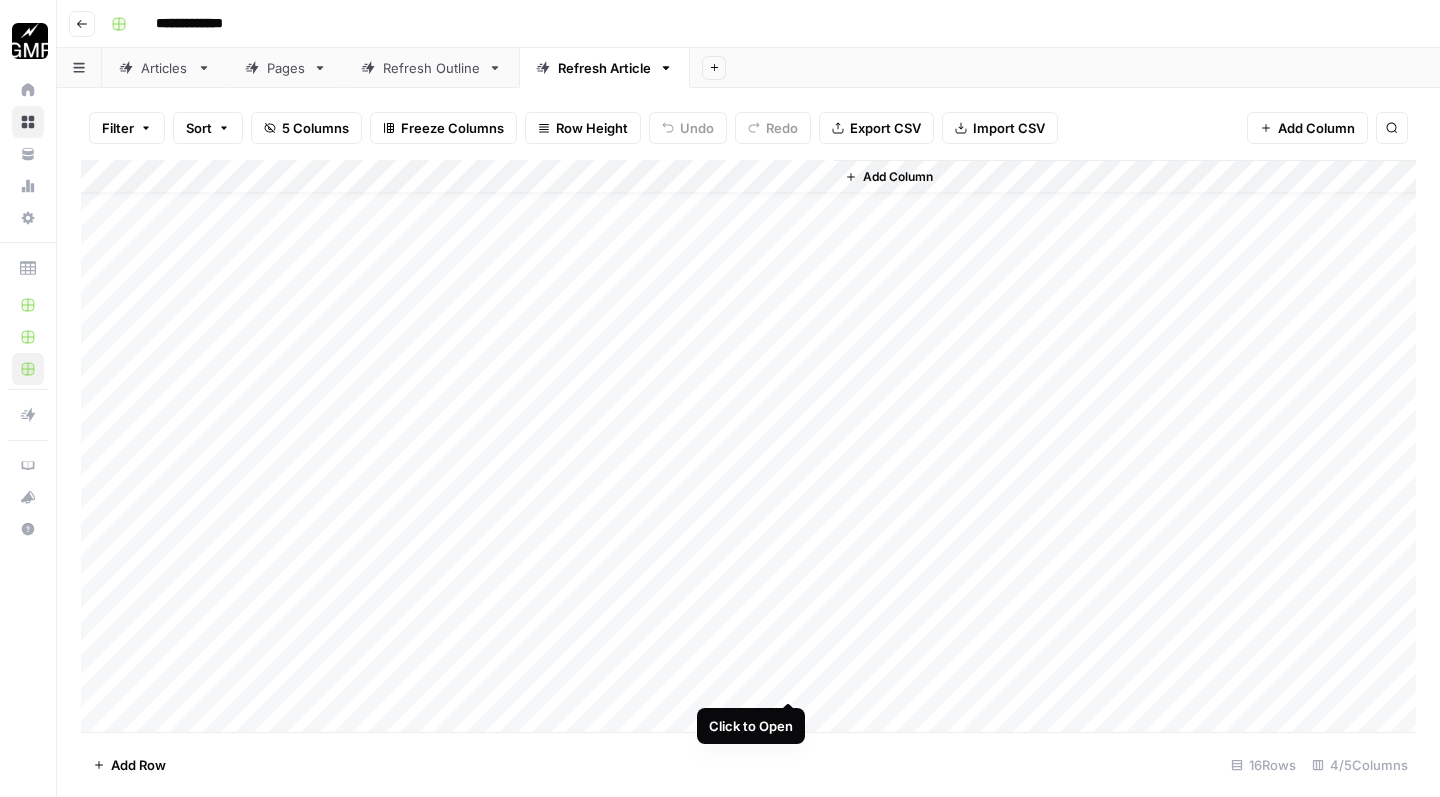 click on "Add Column" at bounding box center (748, 449) 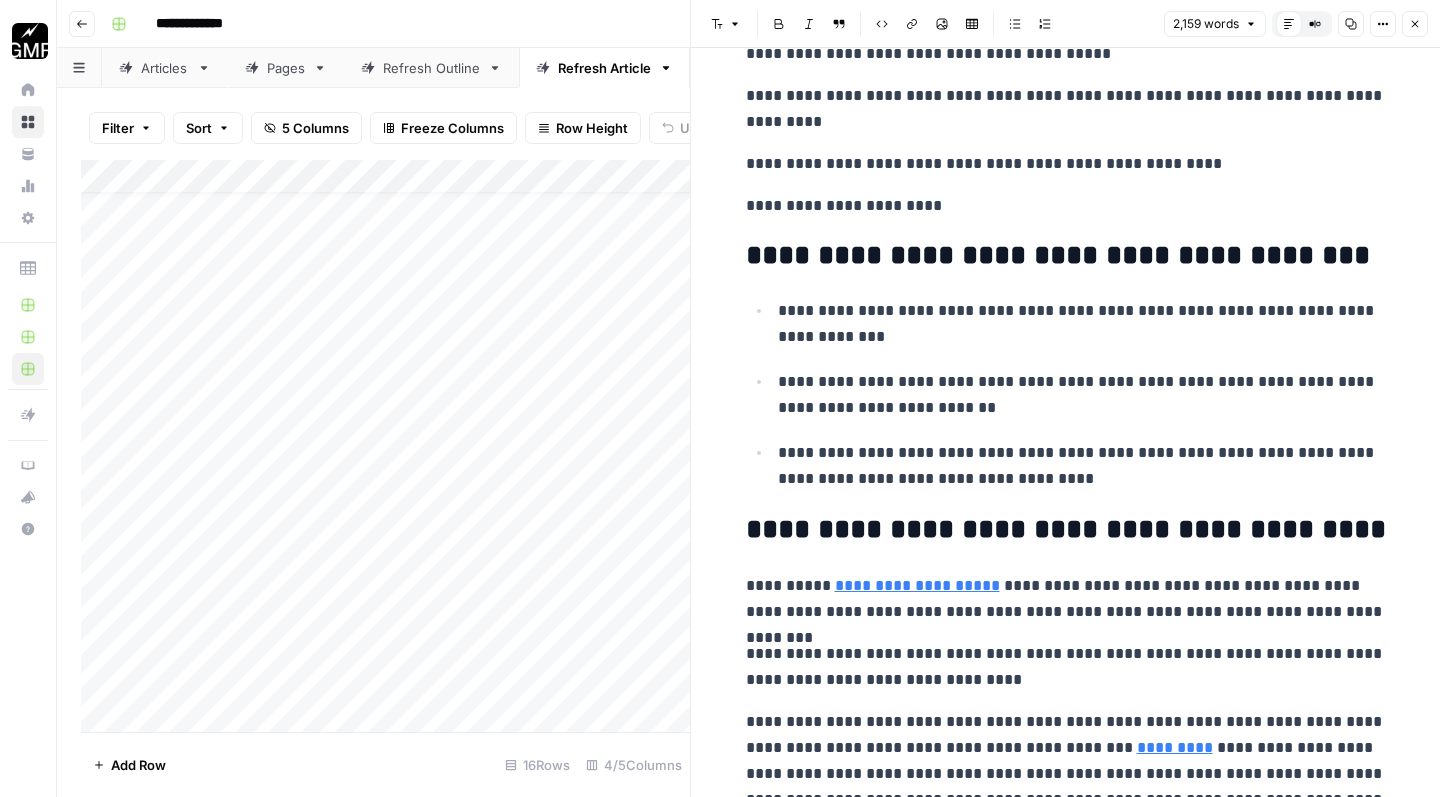 scroll, scrollTop: 1429, scrollLeft: 0, axis: vertical 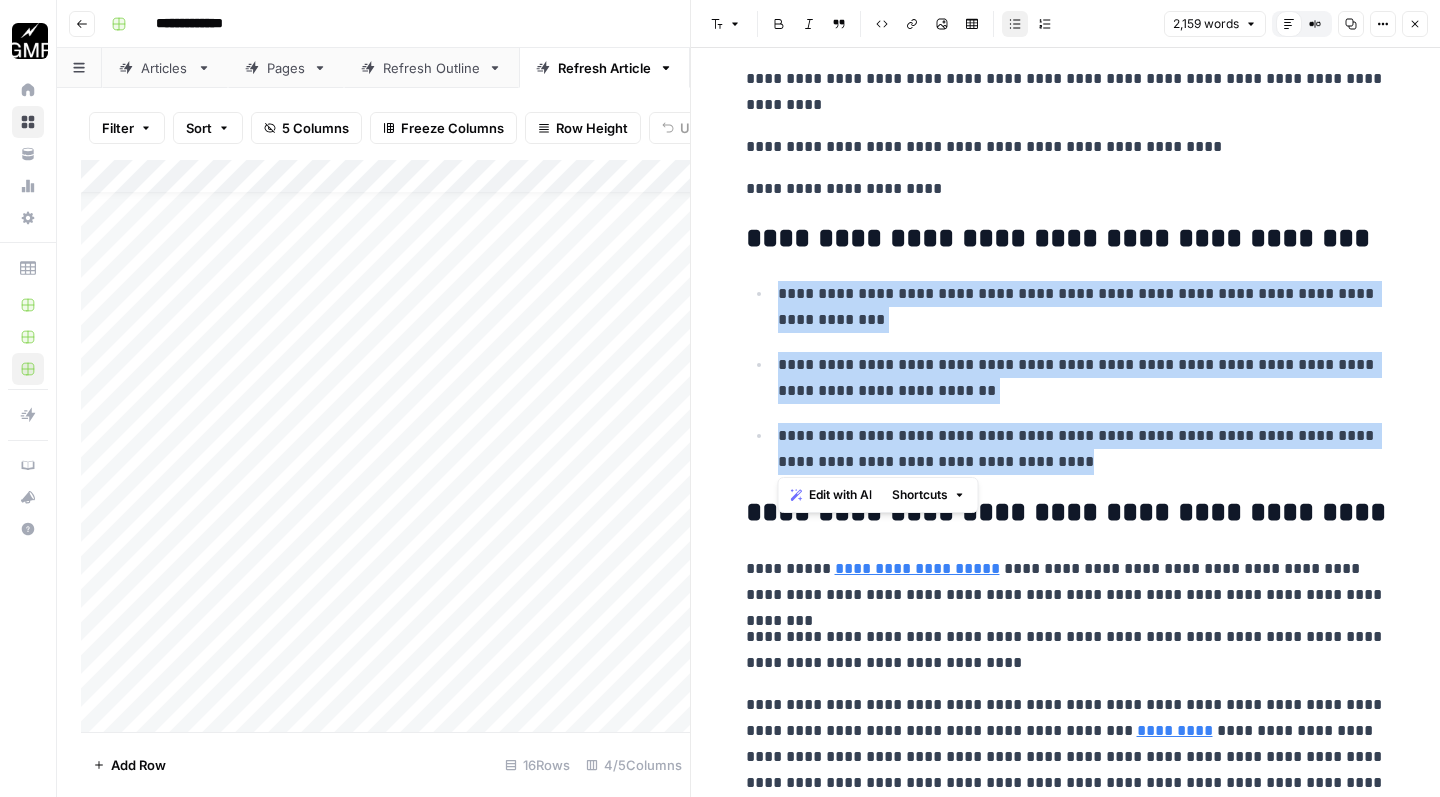 drag, startPoint x: 1050, startPoint y: 455, endPoint x: 765, endPoint y: 288, distance: 330.3241 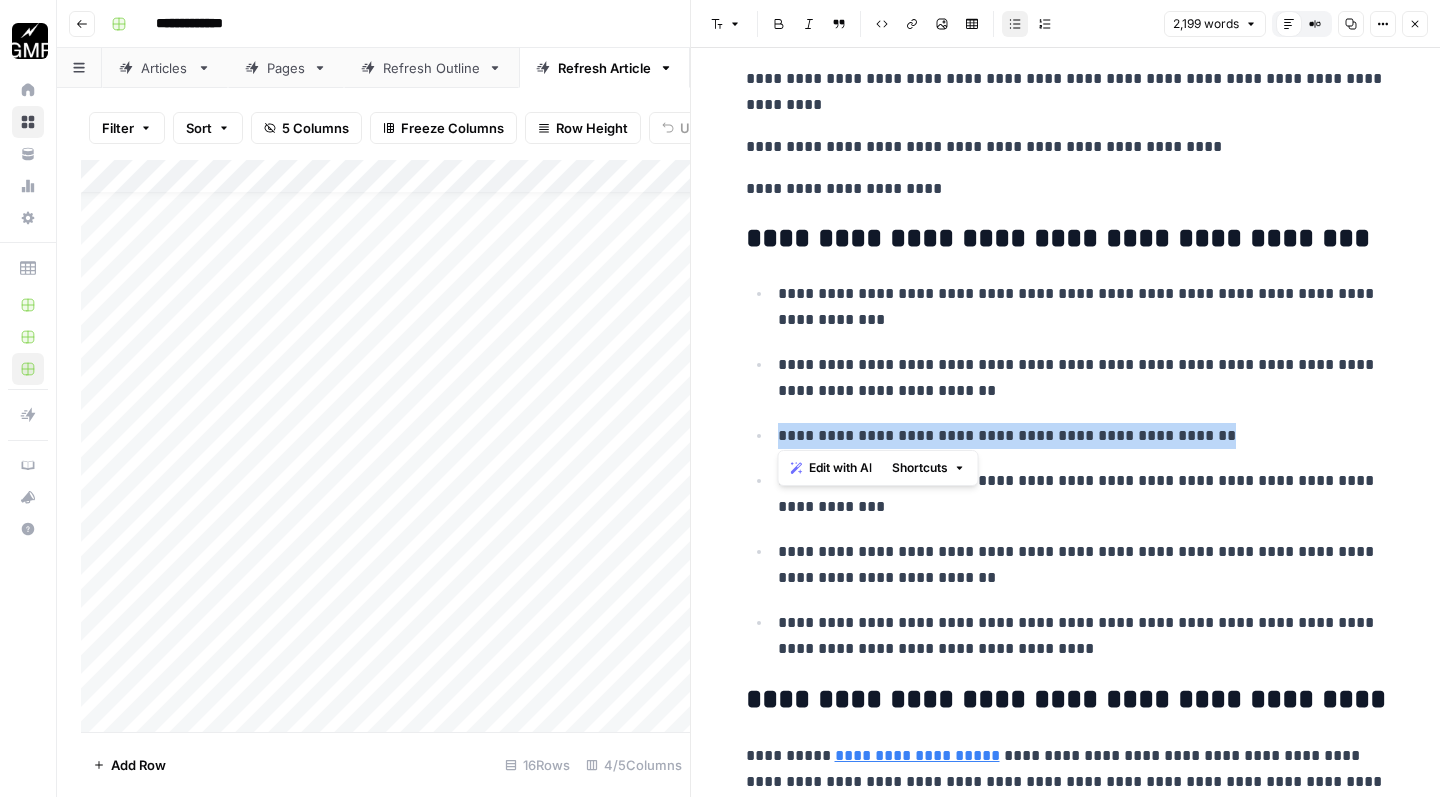 drag, startPoint x: 1212, startPoint y: 431, endPoint x: 772, endPoint y: 435, distance: 440.0182 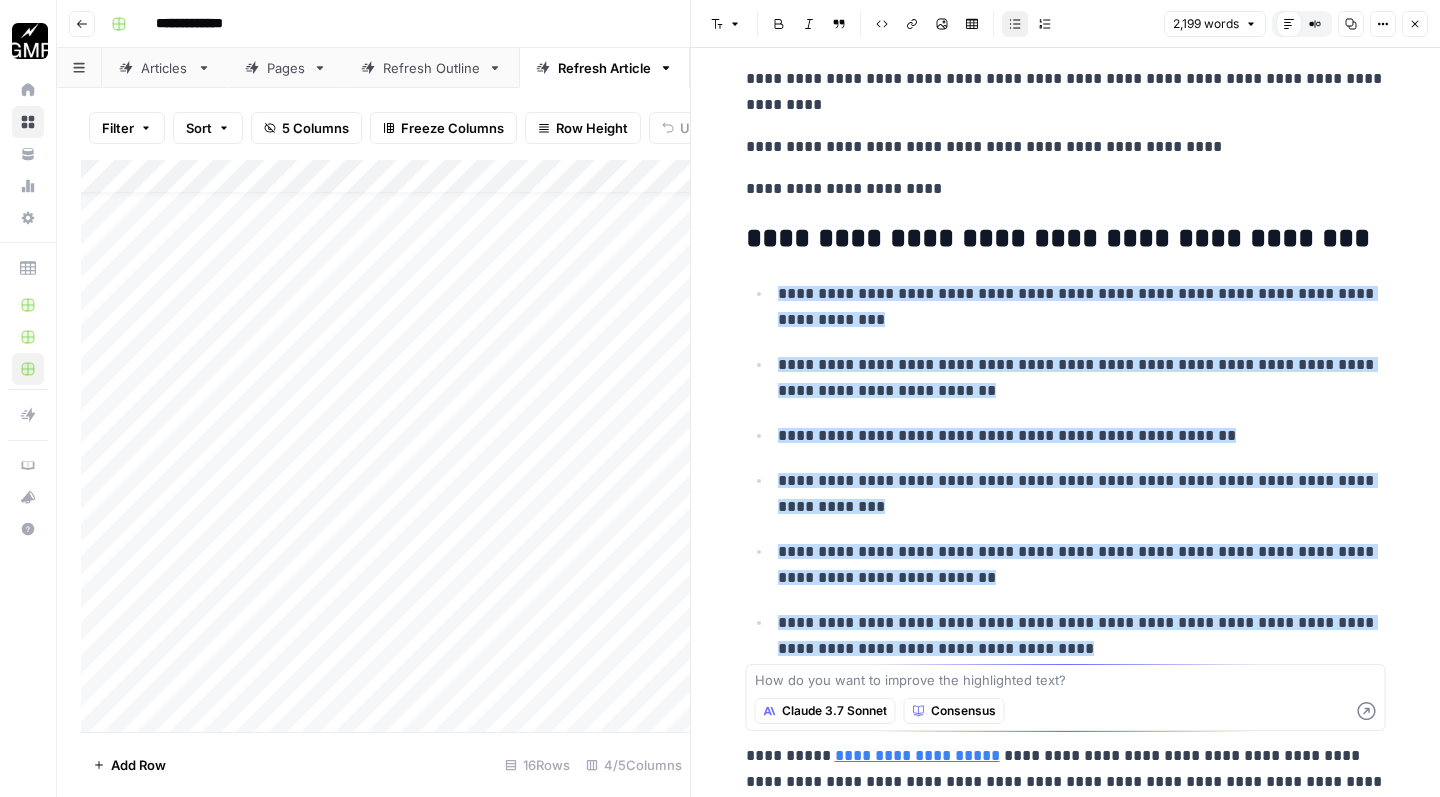 scroll, scrollTop: 1486, scrollLeft: 0, axis: vertical 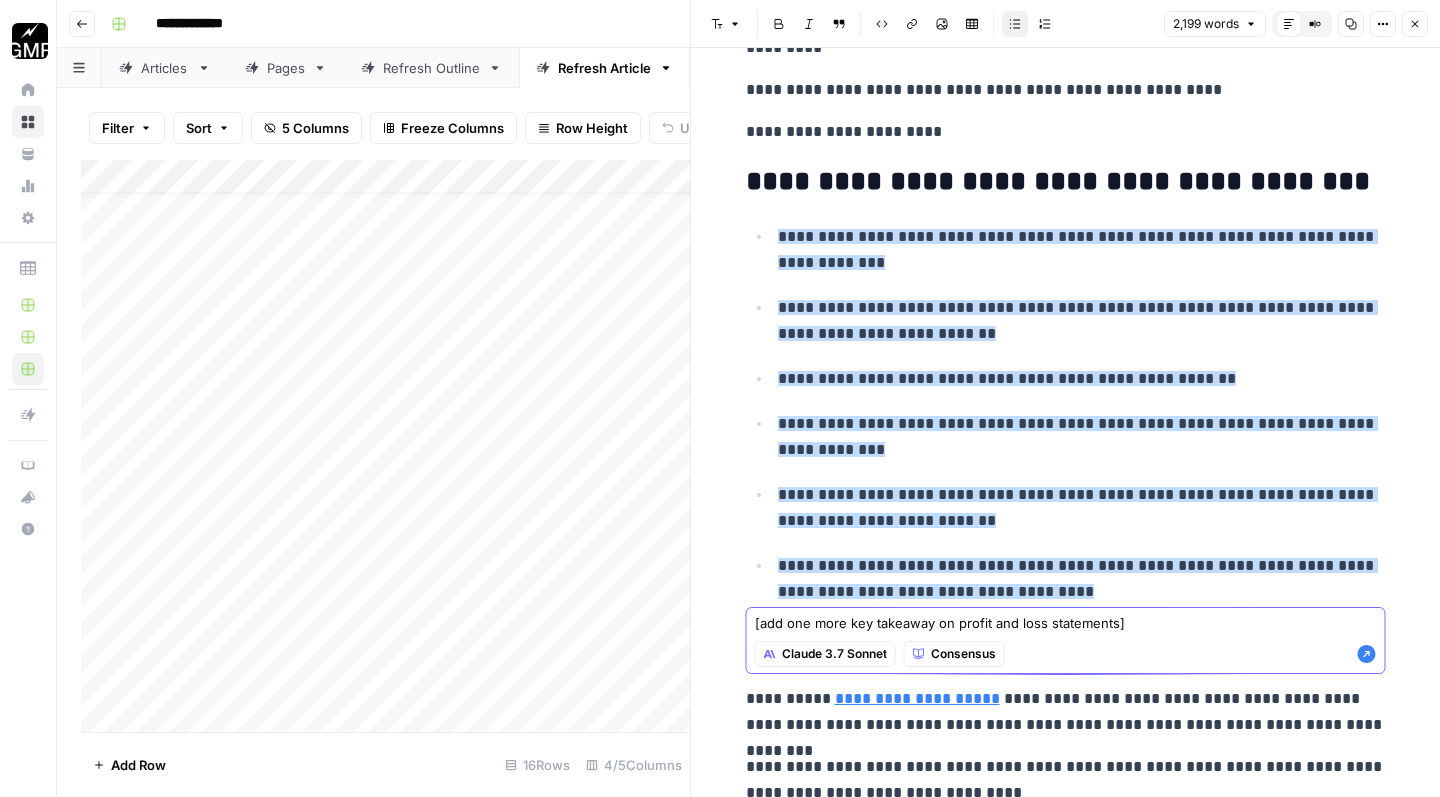 click on "[add one more key takeaway on profit and loss statements]" at bounding box center (1066, 623) 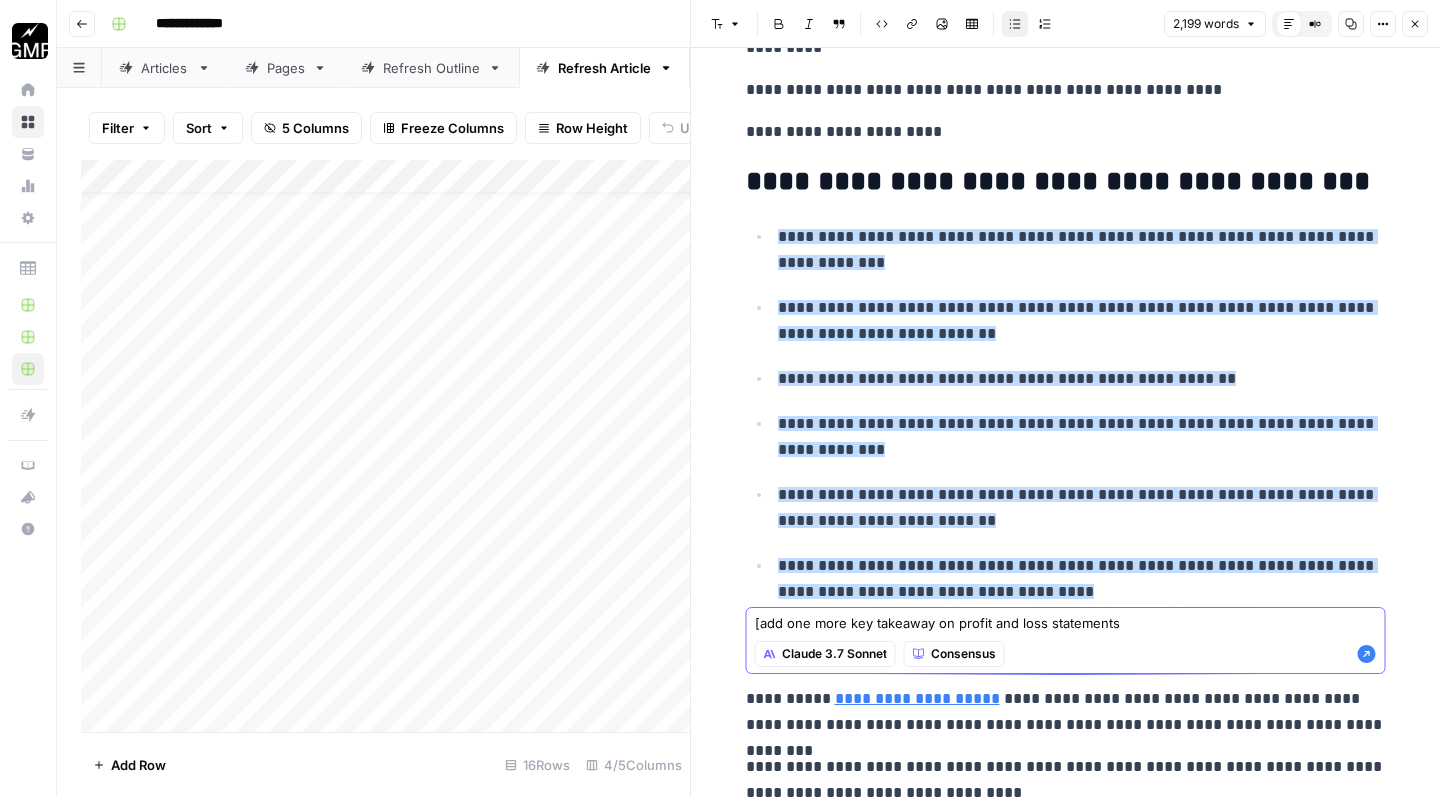 click on "[add one more key takeaway on profit and loss statements" at bounding box center [1066, 623] 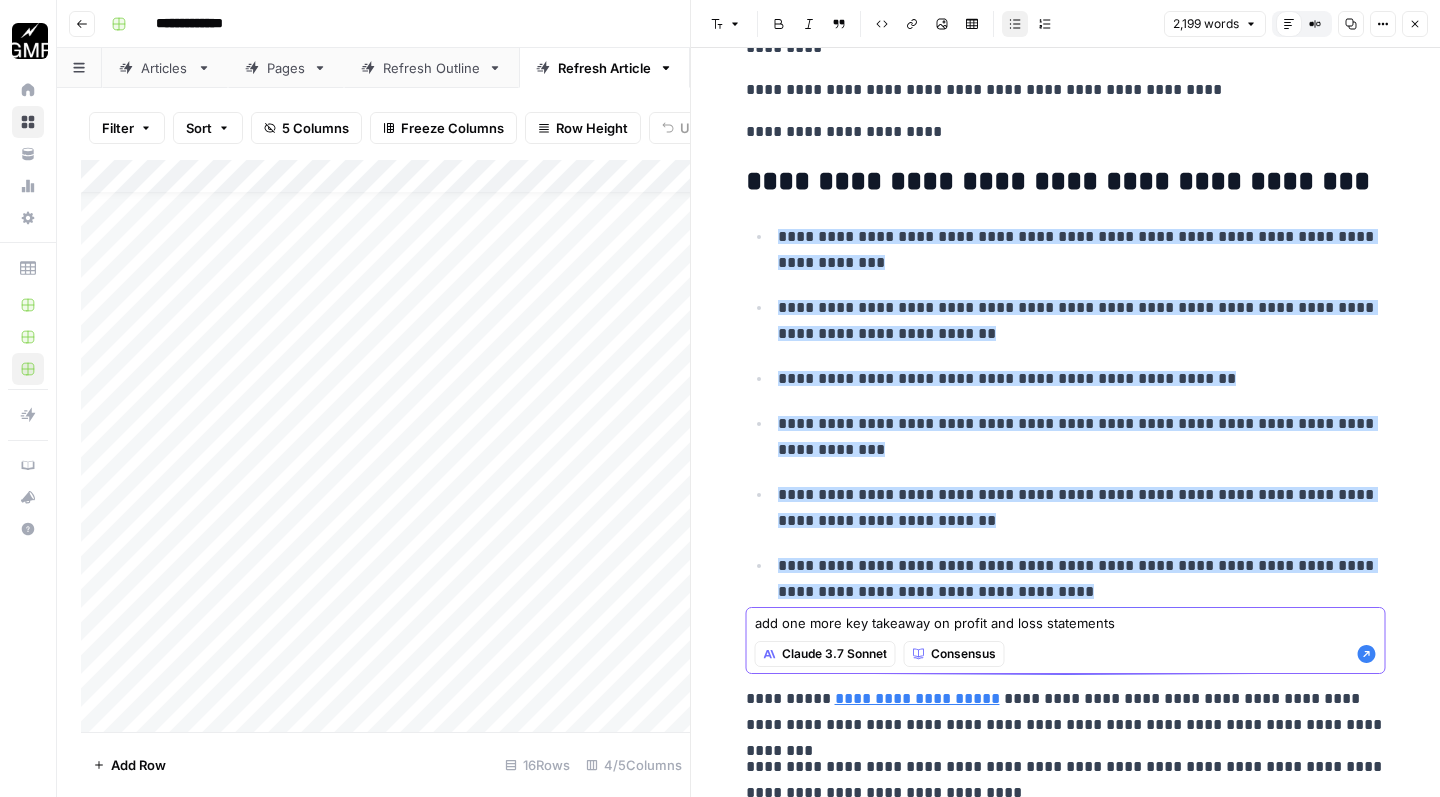 type on "add one more key takeaway on profit and loss statements" 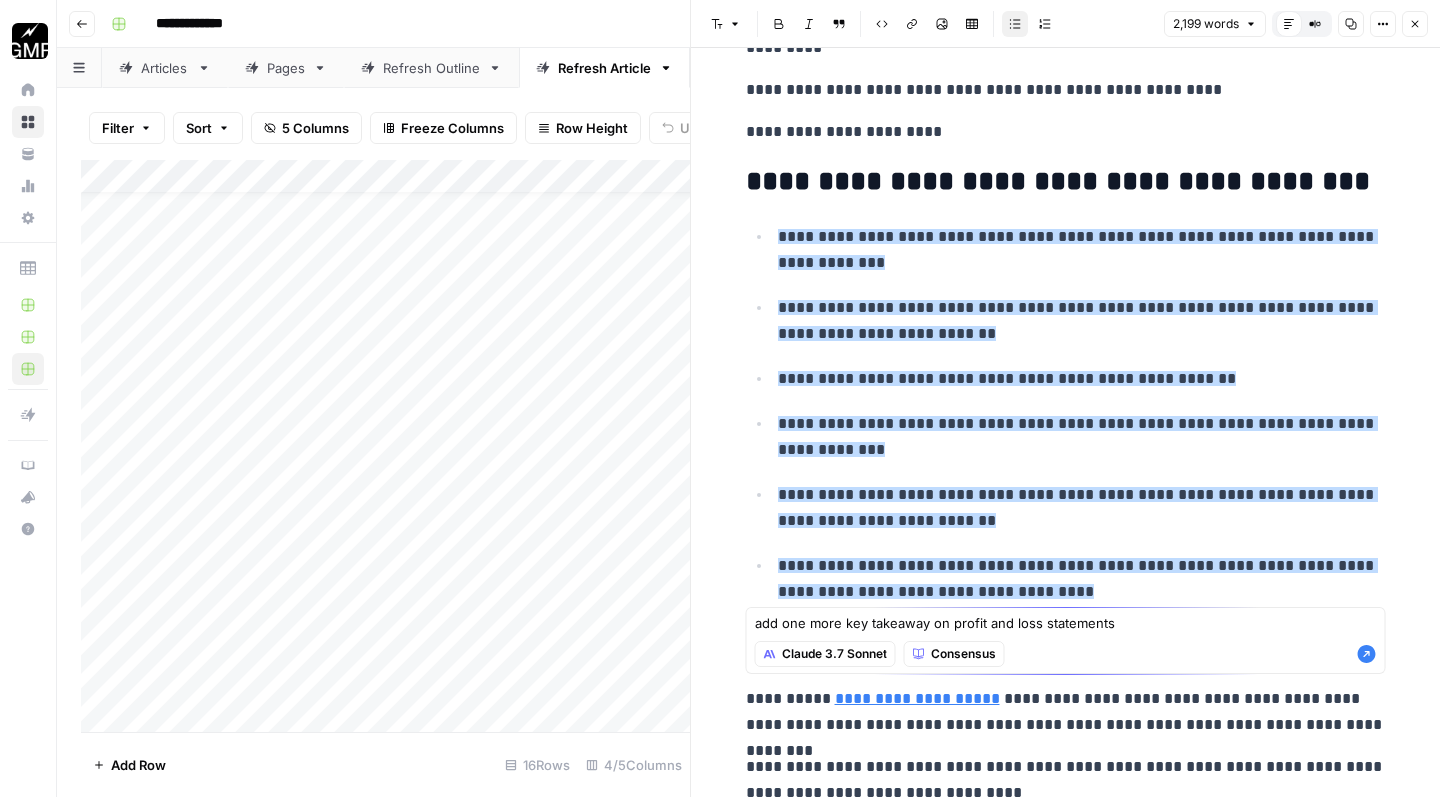 click 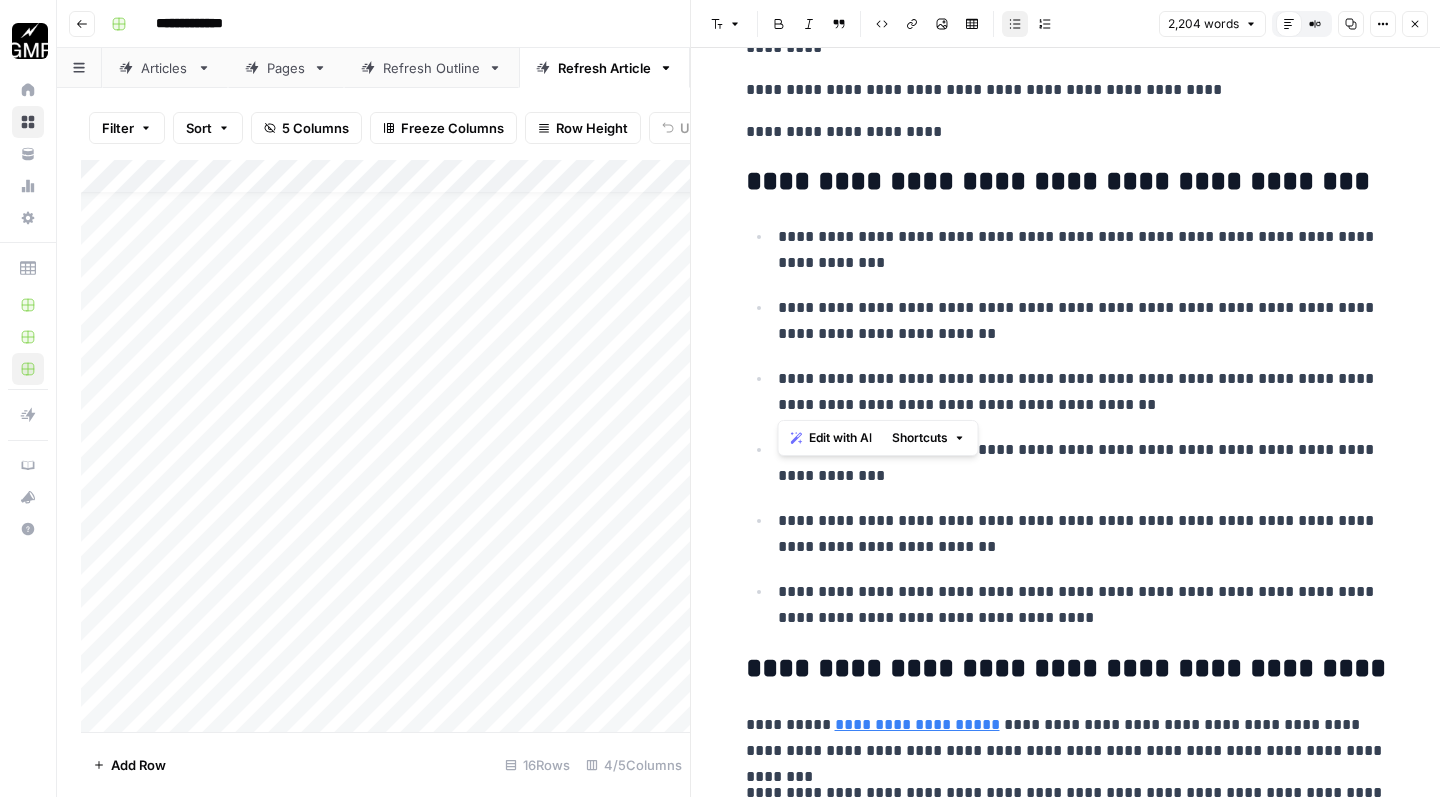 drag, startPoint x: 1138, startPoint y: 403, endPoint x: 778, endPoint y: 374, distance: 361.16617 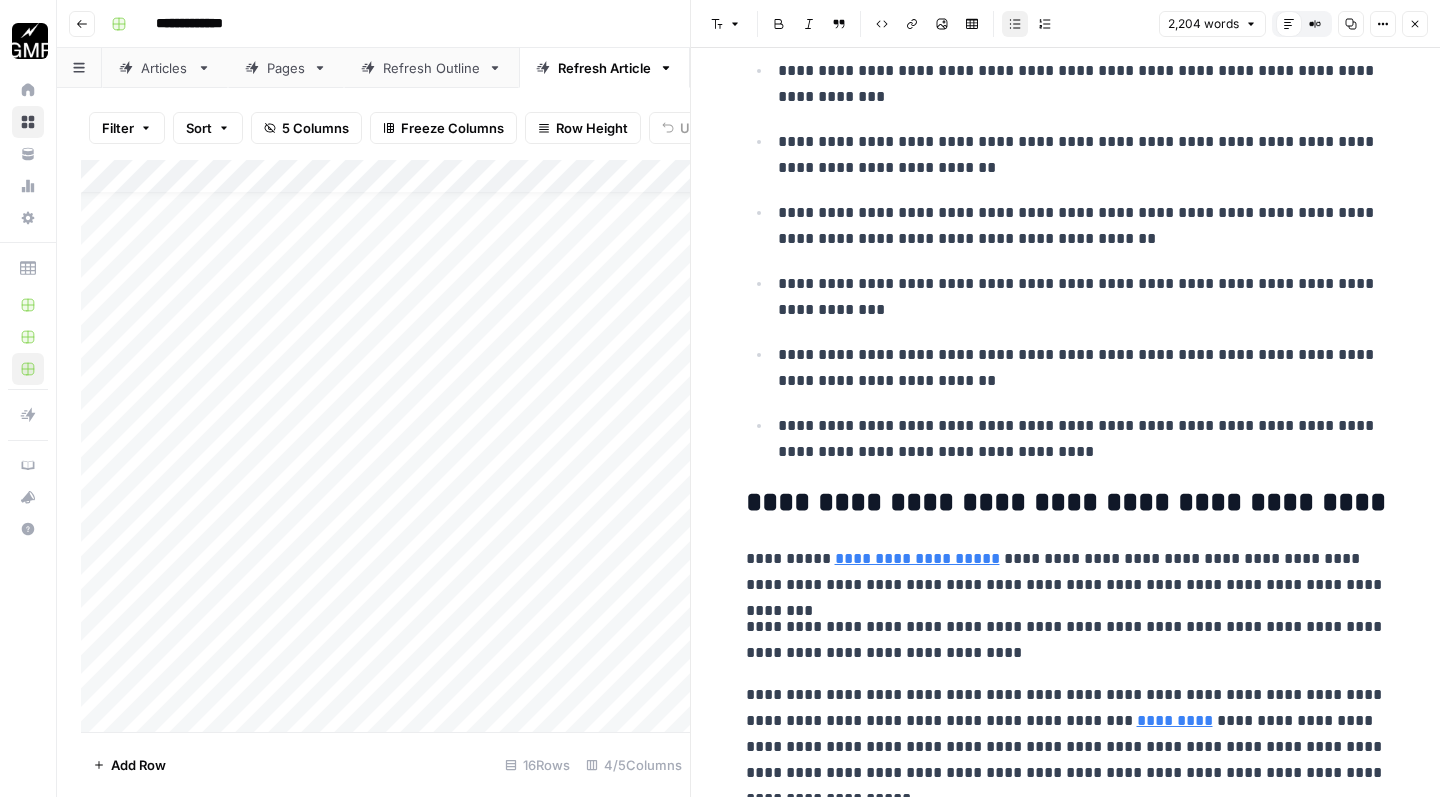 scroll, scrollTop: 1659, scrollLeft: 0, axis: vertical 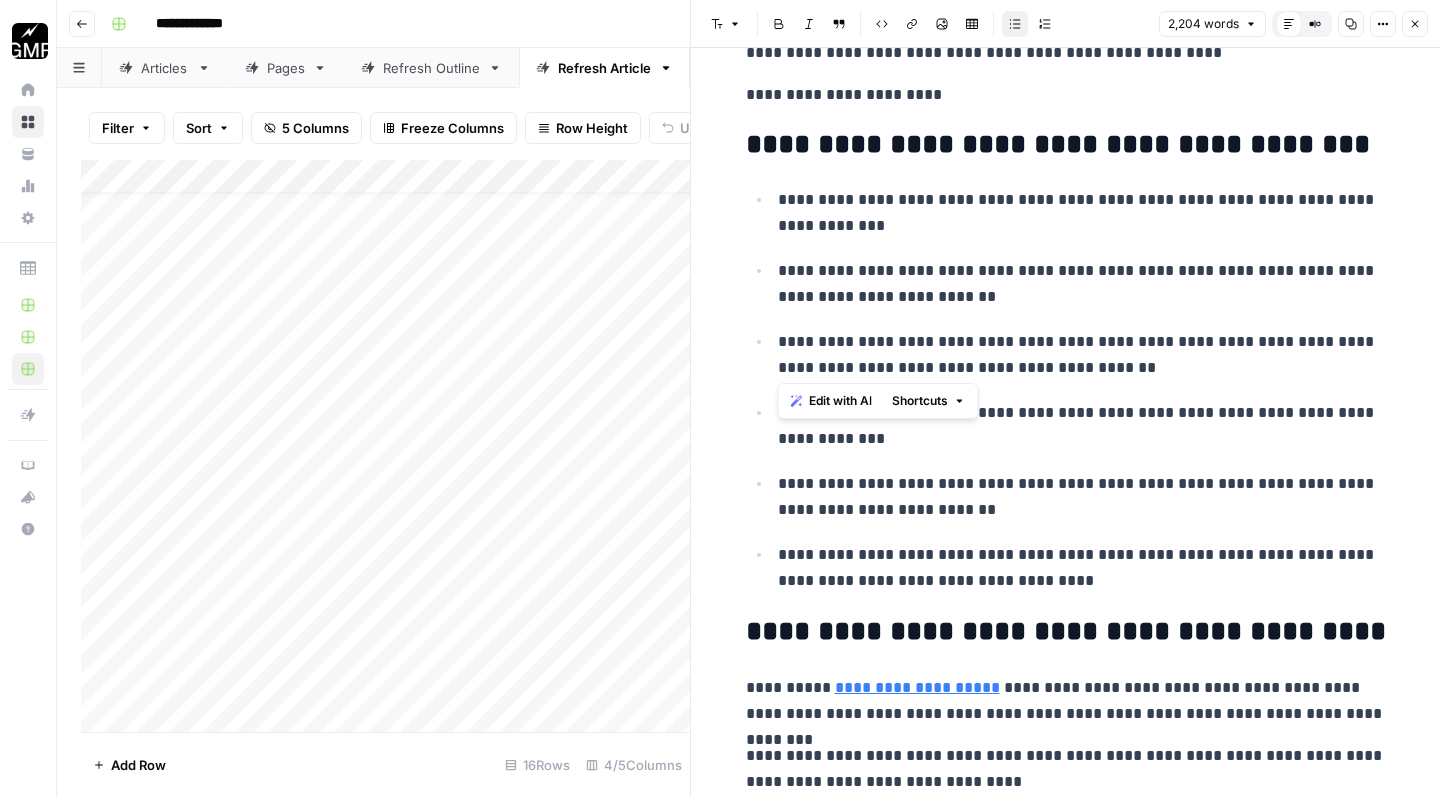drag, startPoint x: 1154, startPoint y: 367, endPoint x: 714, endPoint y: 193, distance: 473.15536 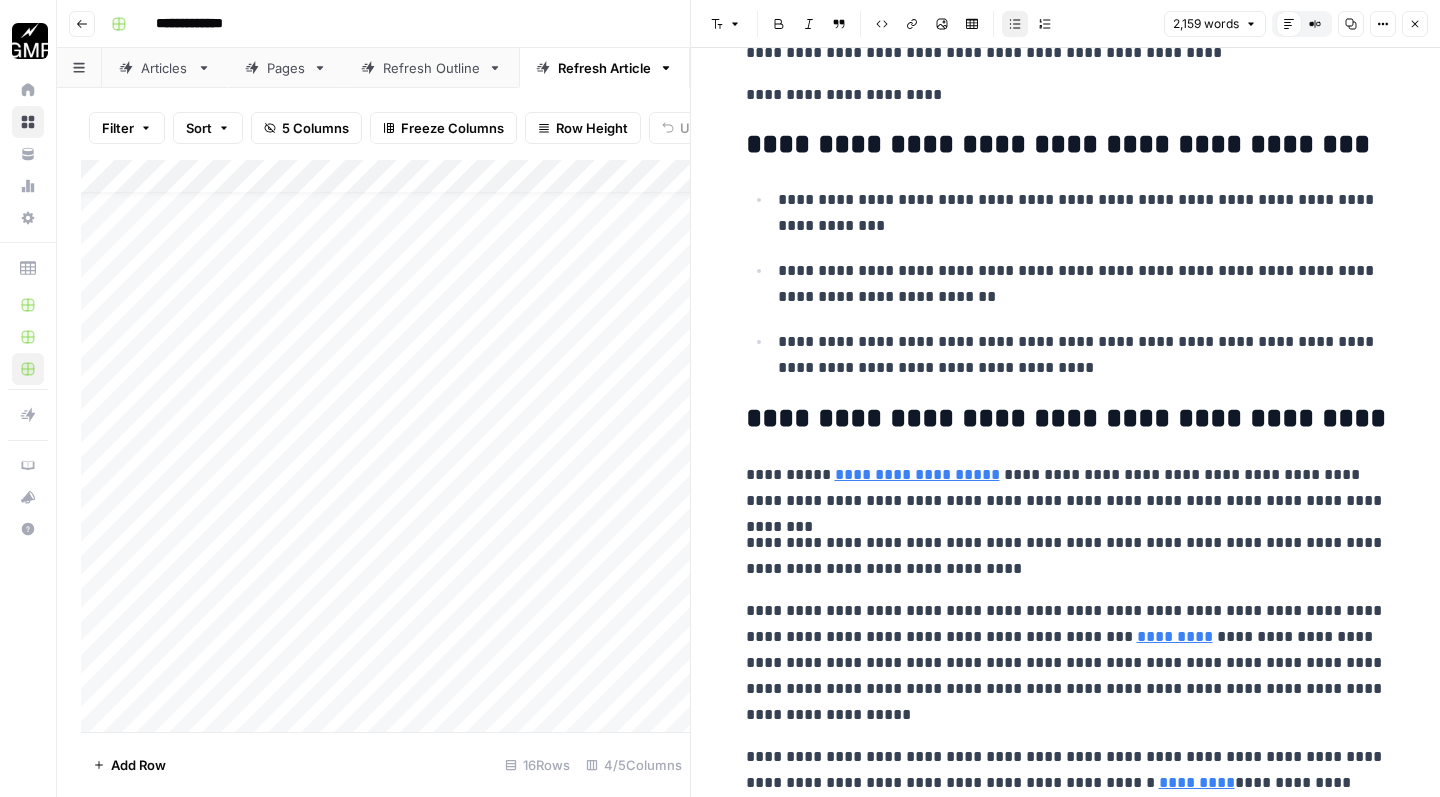 scroll, scrollTop: 0, scrollLeft: 0, axis: both 